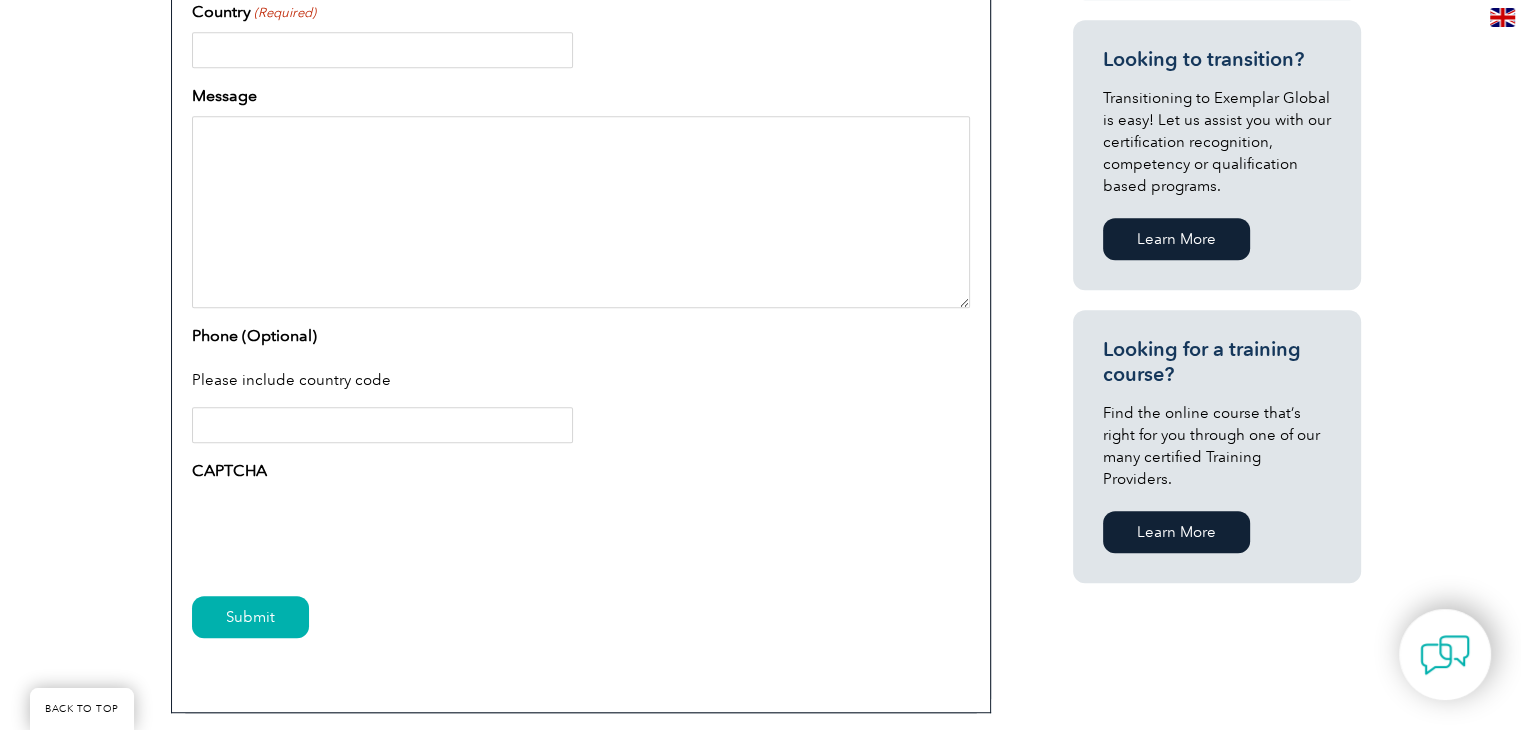 scroll, scrollTop: 1066, scrollLeft: 0, axis: vertical 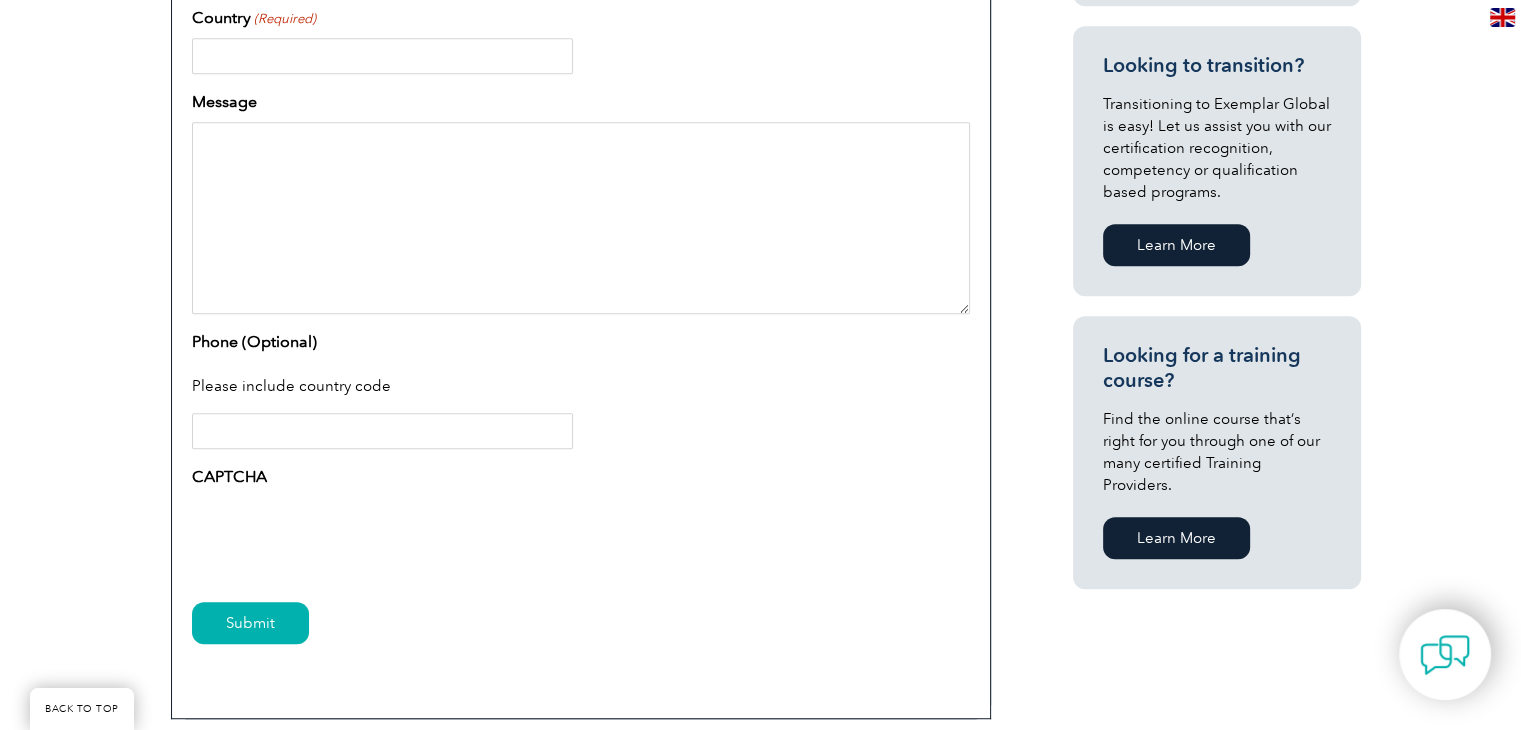 click on "Phone (Optional)" at bounding box center (382, 431) 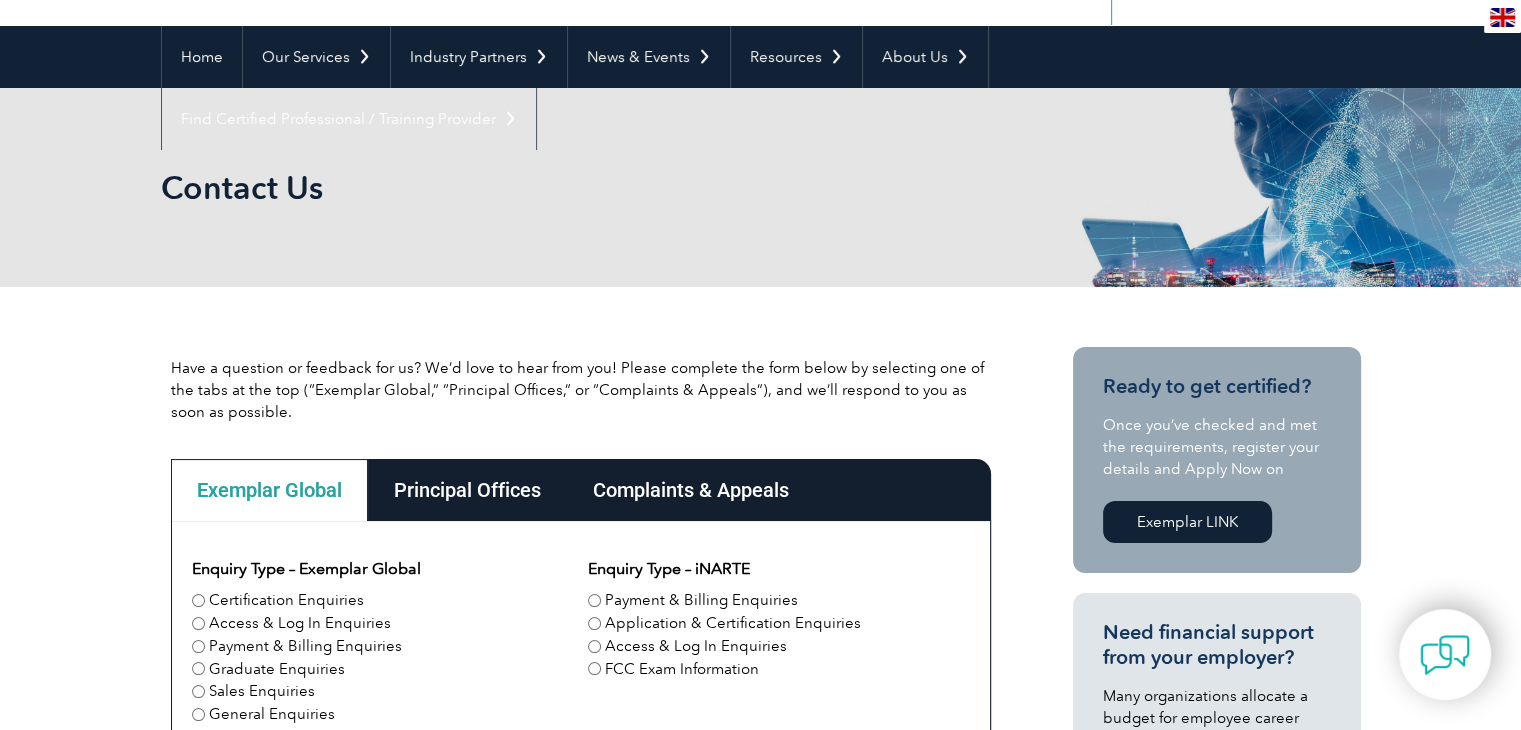 scroll, scrollTop: 0, scrollLeft: 0, axis: both 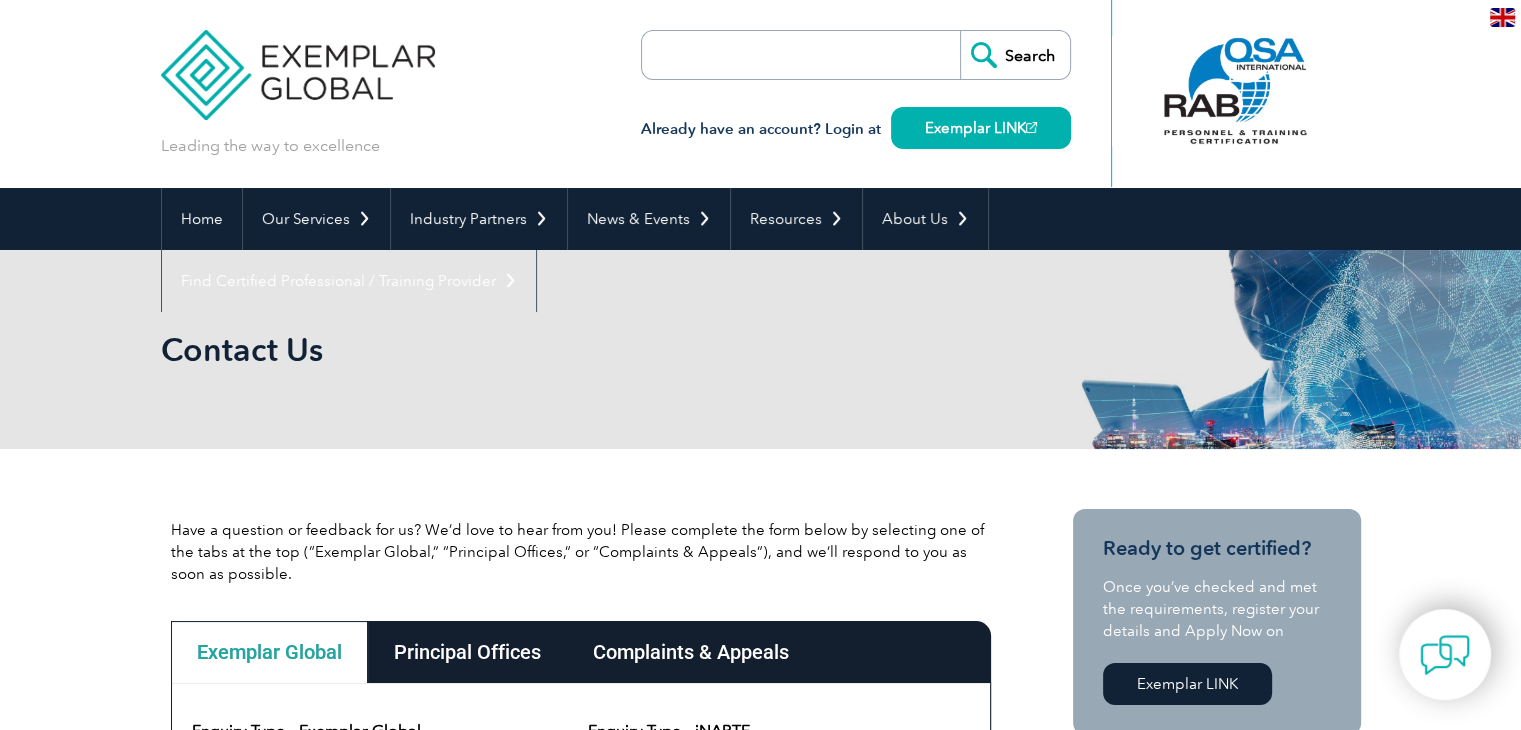 click on "Already have an account? Login at  Exemplar LINK" at bounding box center [856, 129] 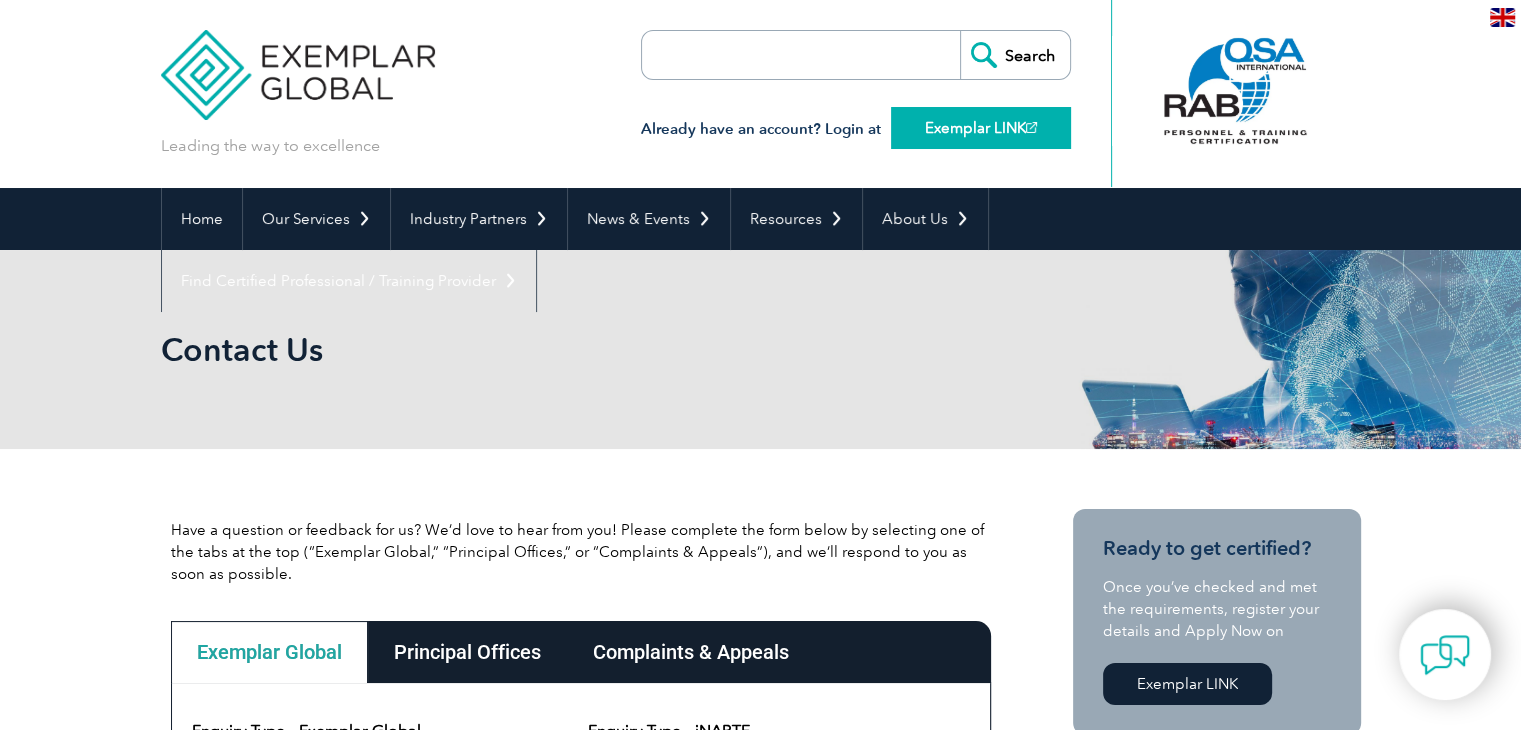 click on "Exemplar LINK" at bounding box center (981, 128) 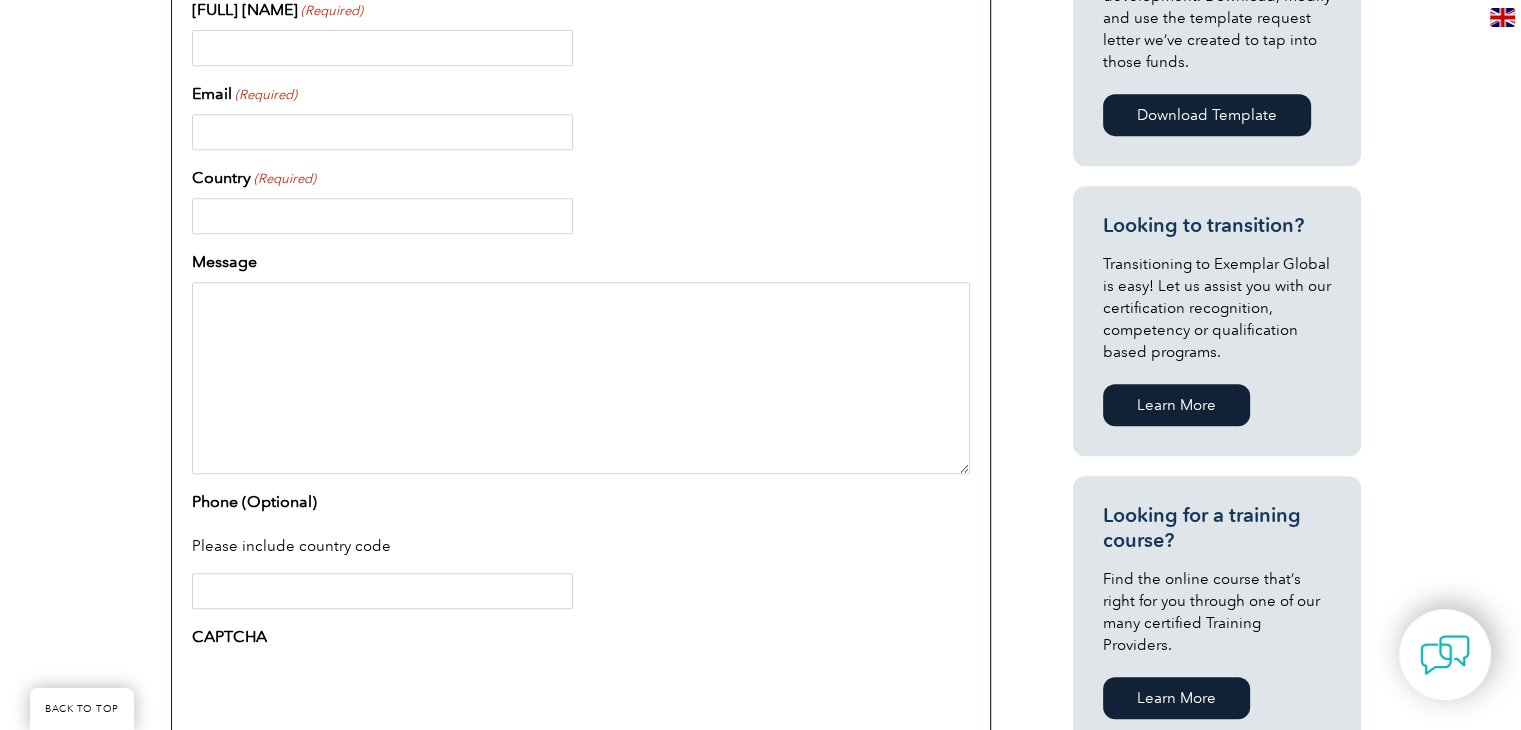 scroll, scrollTop: 924, scrollLeft: 0, axis: vertical 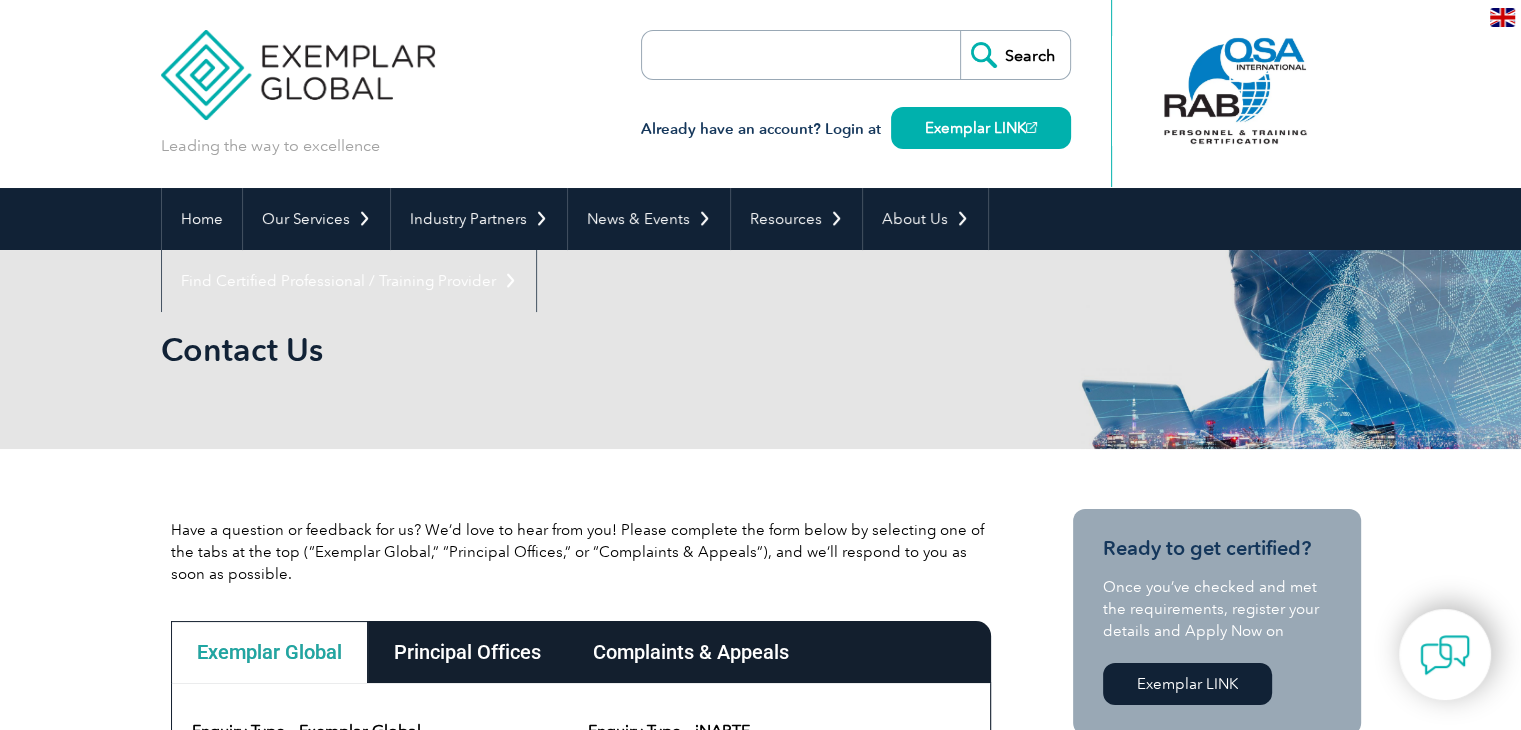 click on "Search" at bounding box center [856, 55] 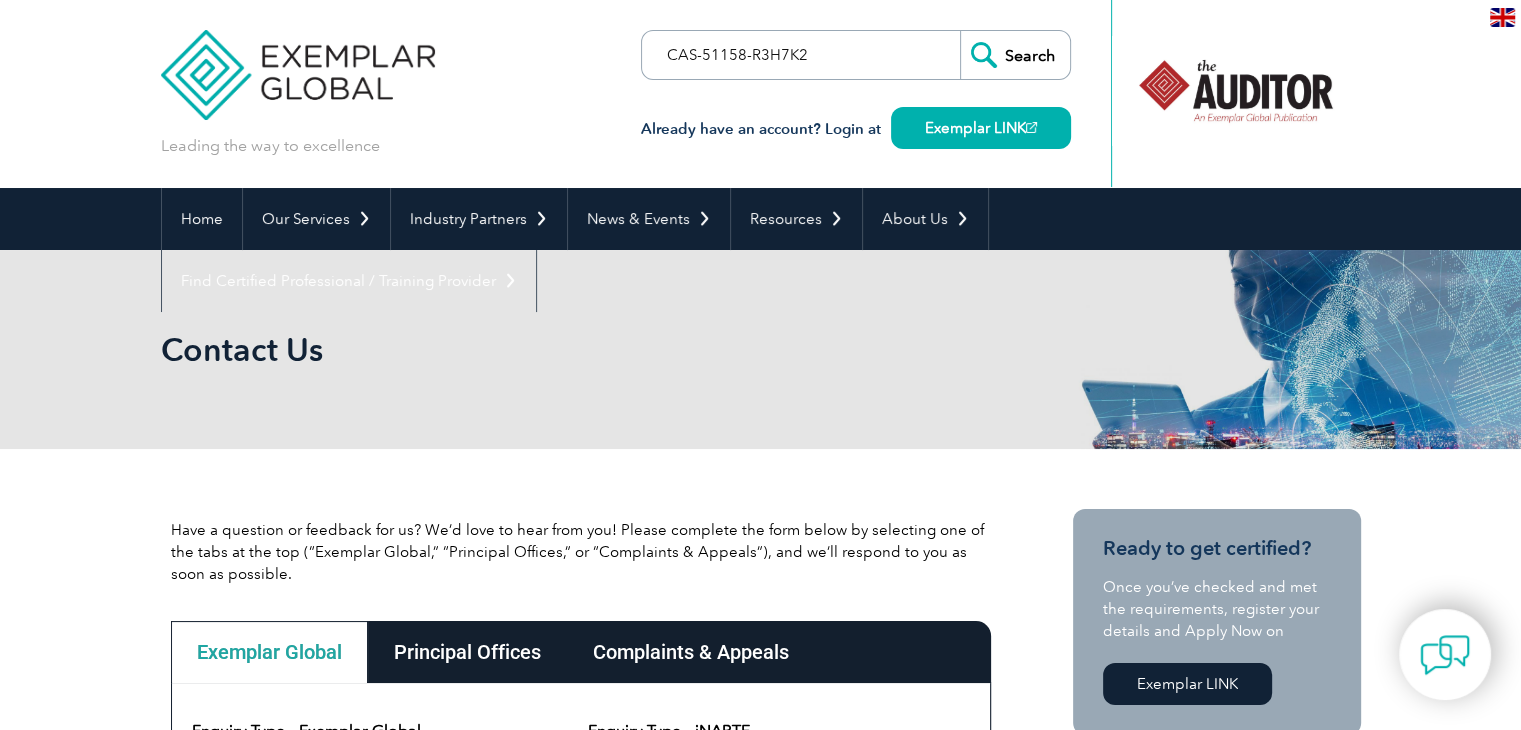 type on "CAS-51158-R3H7K2﻿" 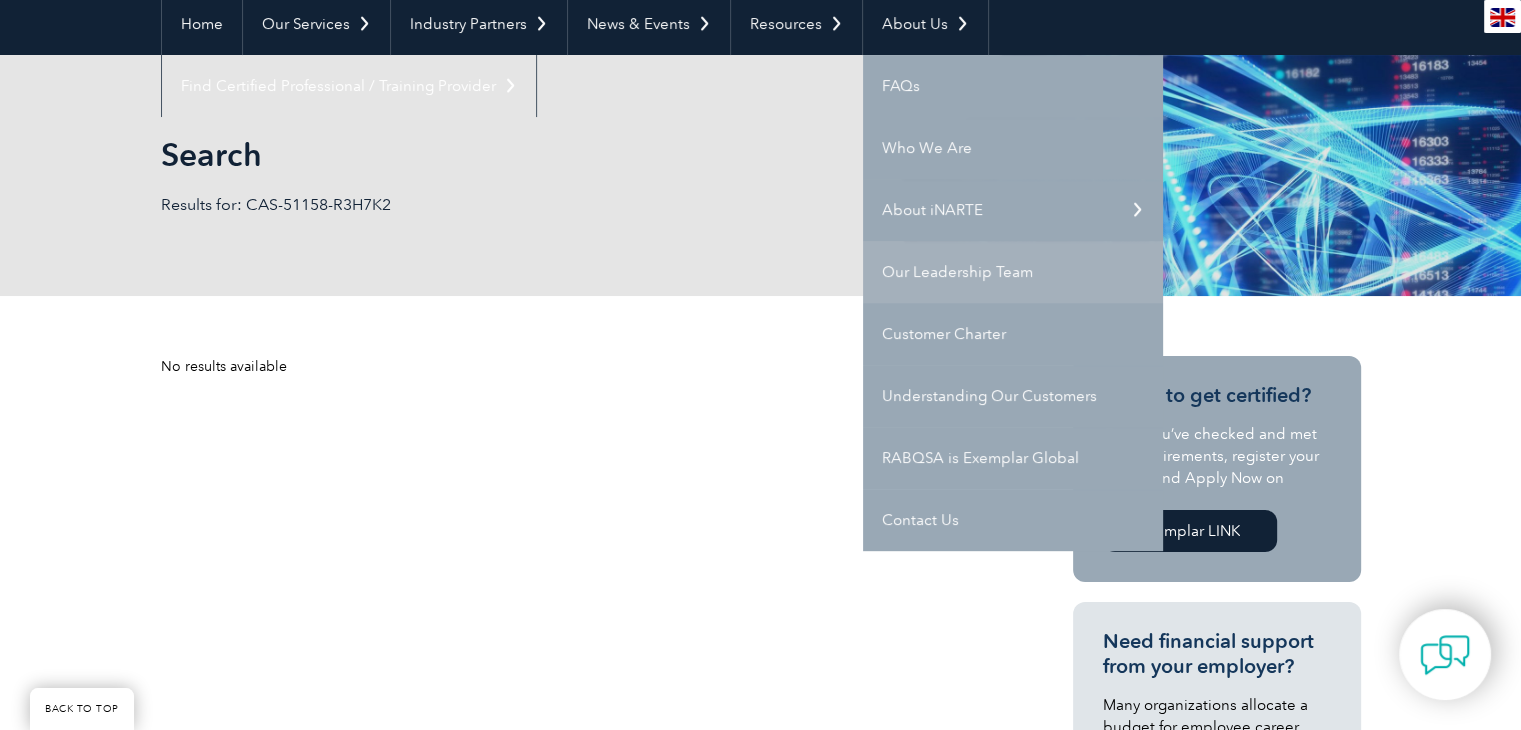 scroll, scrollTop: 196, scrollLeft: 0, axis: vertical 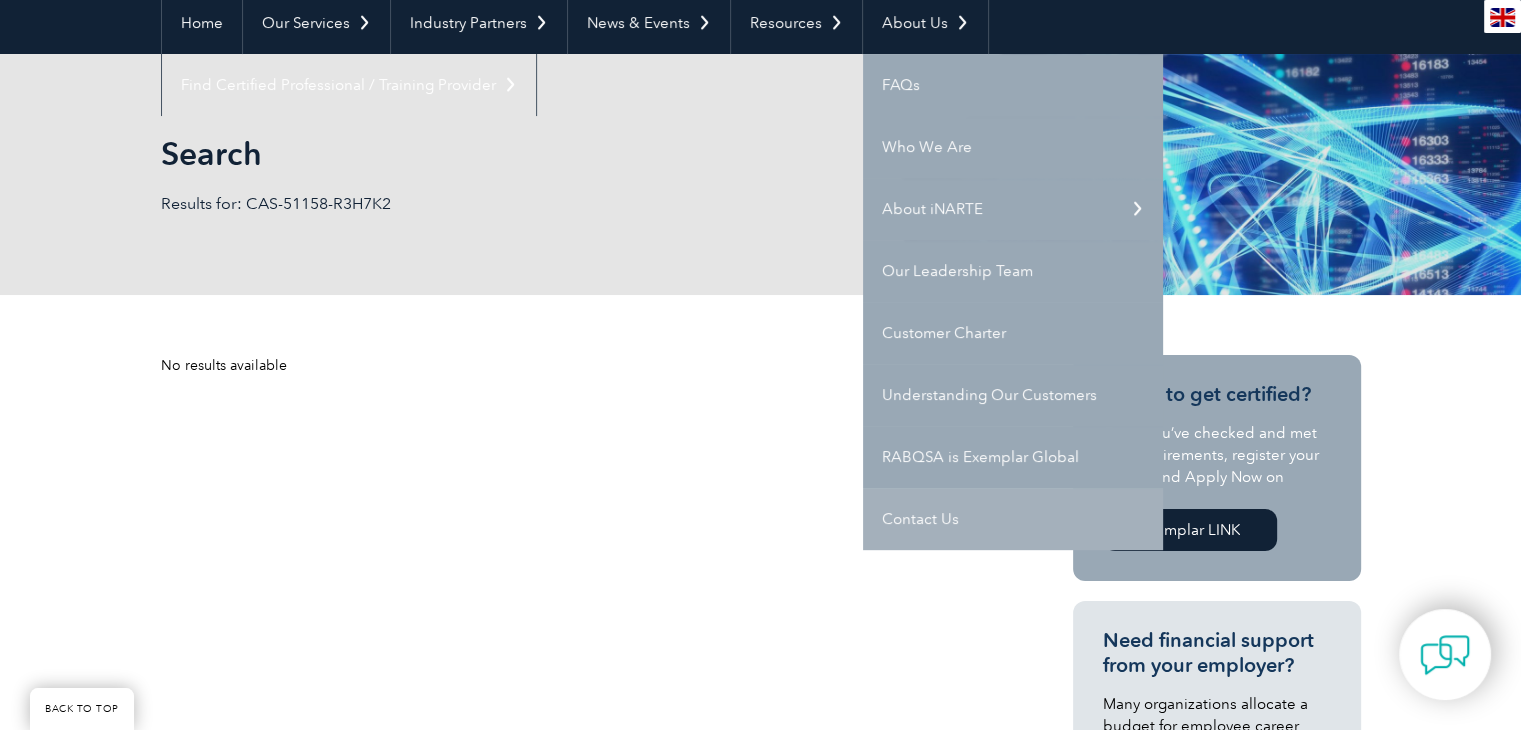click on "Contact Us" at bounding box center [1013, 519] 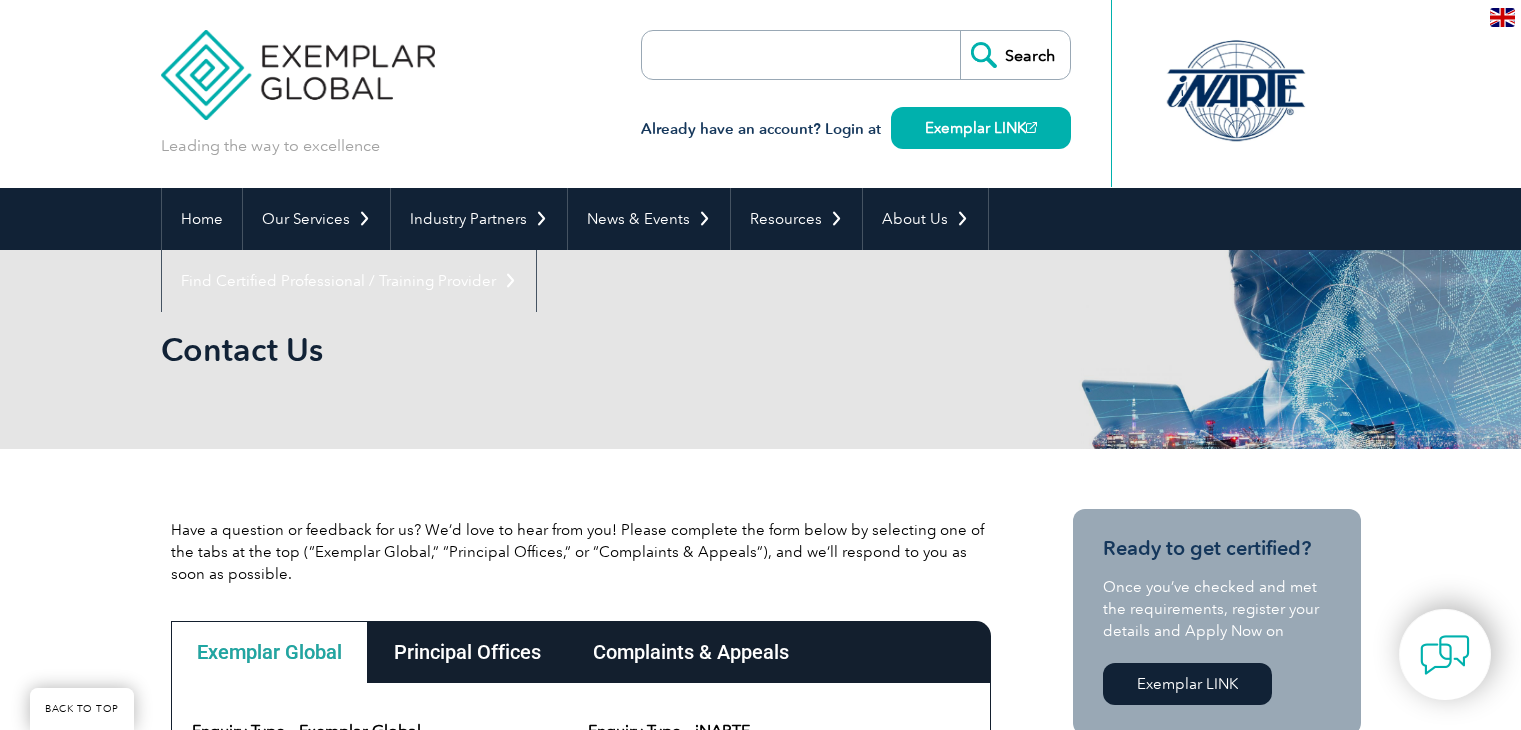 scroll, scrollTop: 255, scrollLeft: 0, axis: vertical 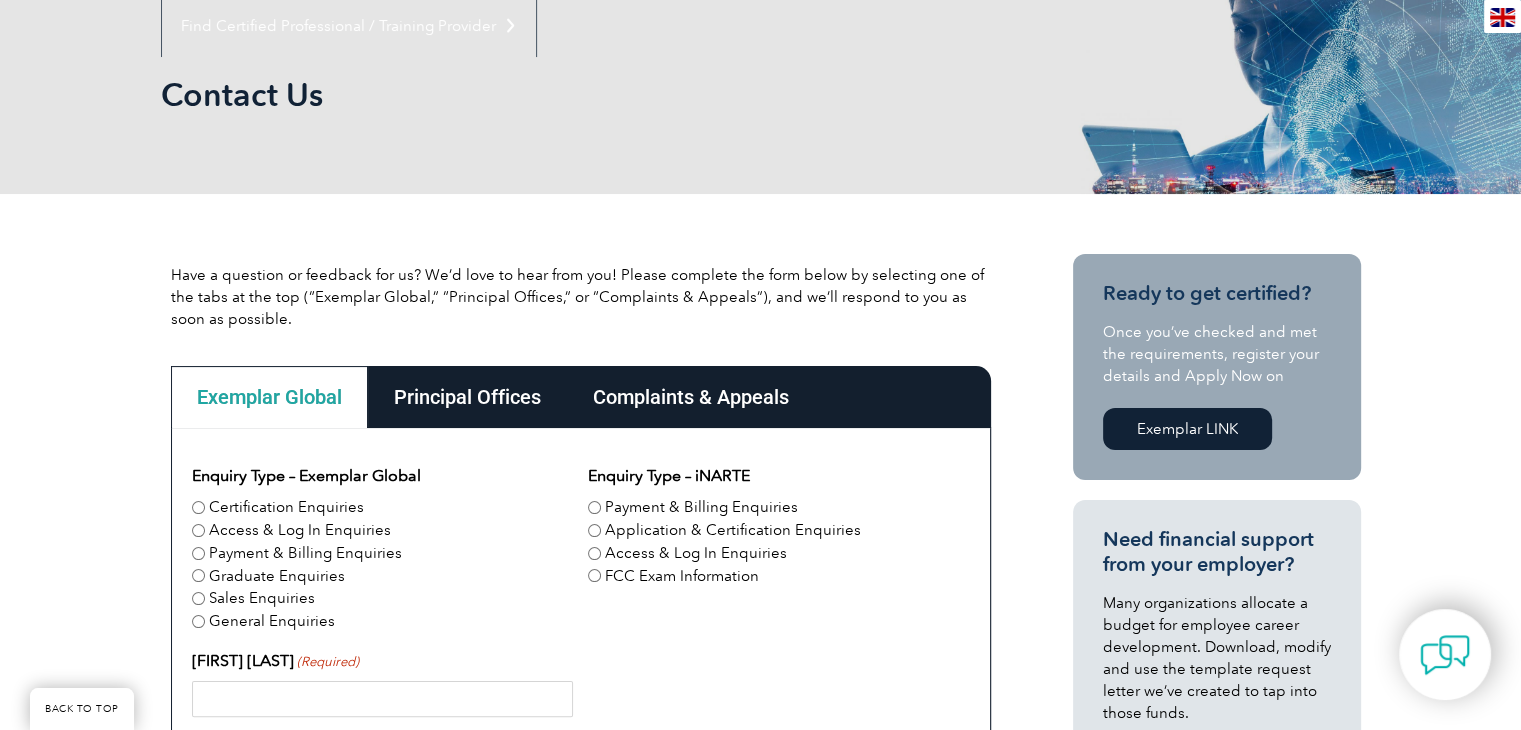 click at bounding box center [1445, 655] 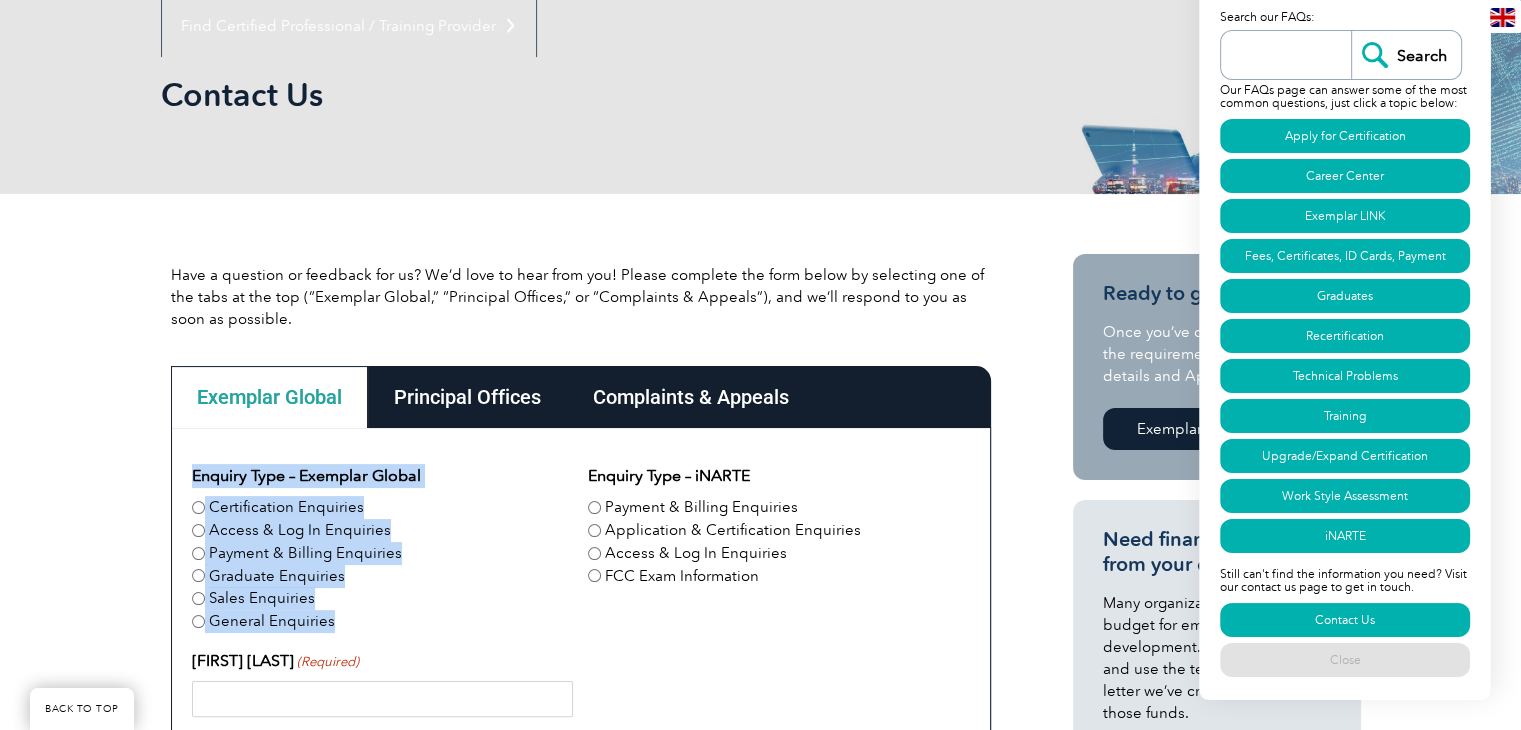 drag, startPoint x: 191, startPoint y: 473, endPoint x: 361, endPoint y: 637, distance: 236.21178 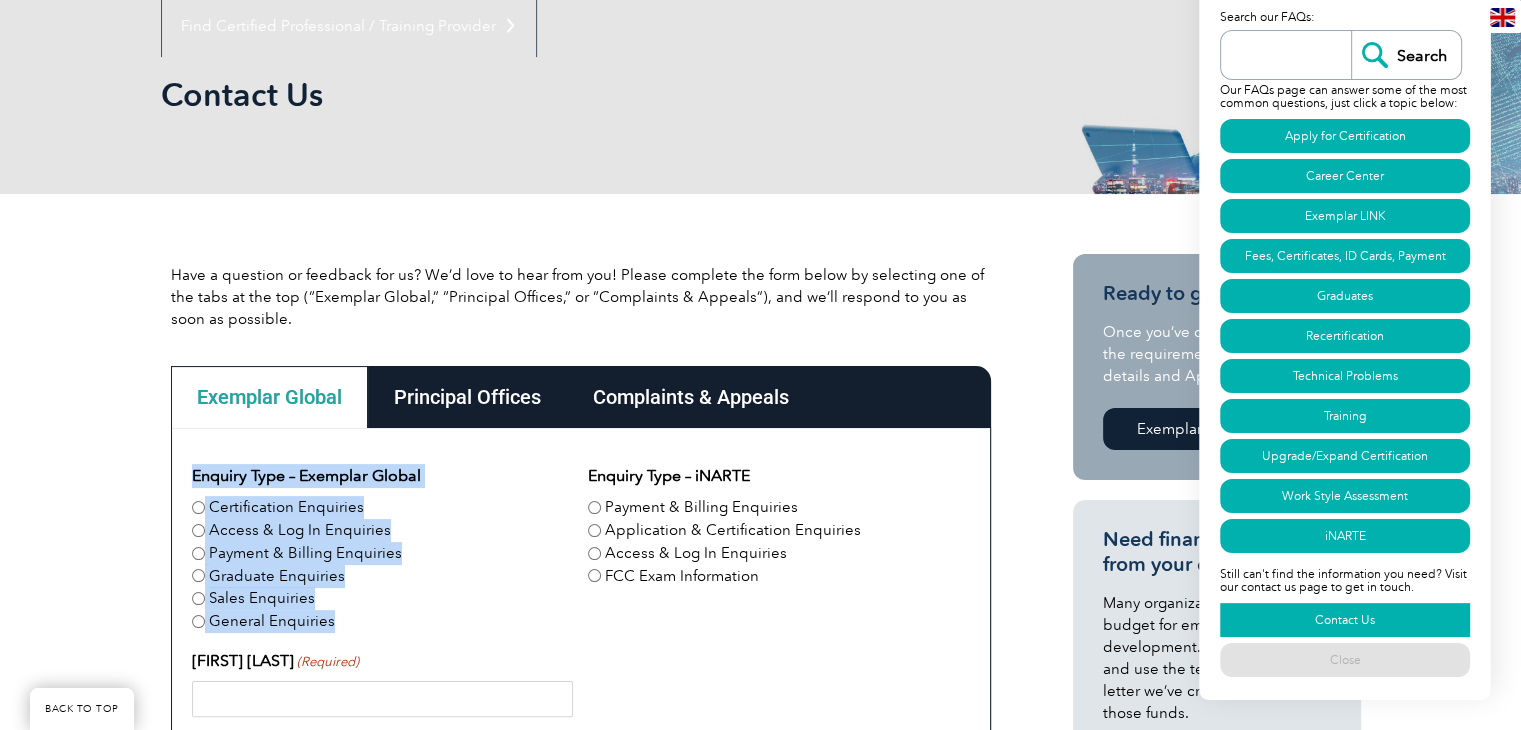 click on "Contact Us" at bounding box center [1345, 620] 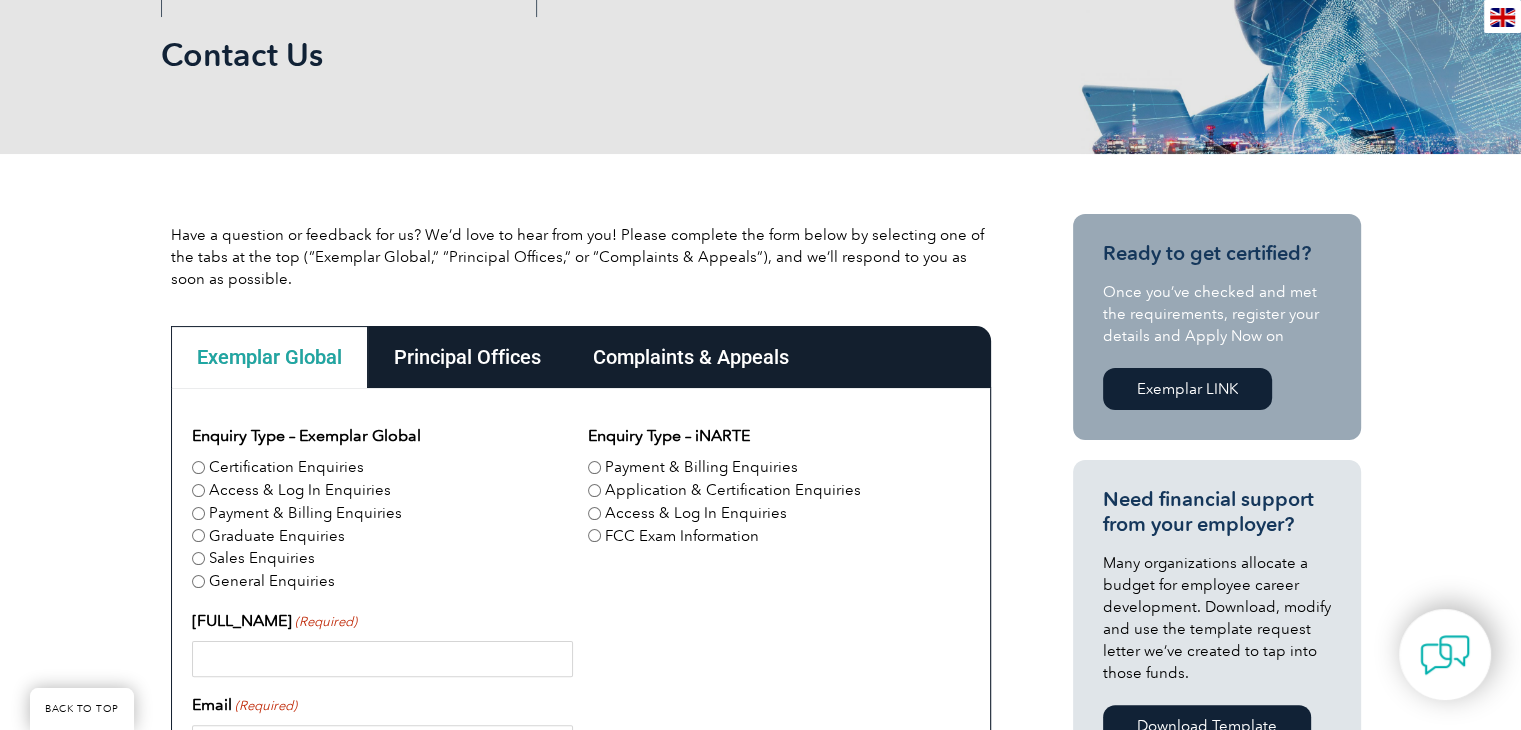 scroll, scrollTop: 296, scrollLeft: 0, axis: vertical 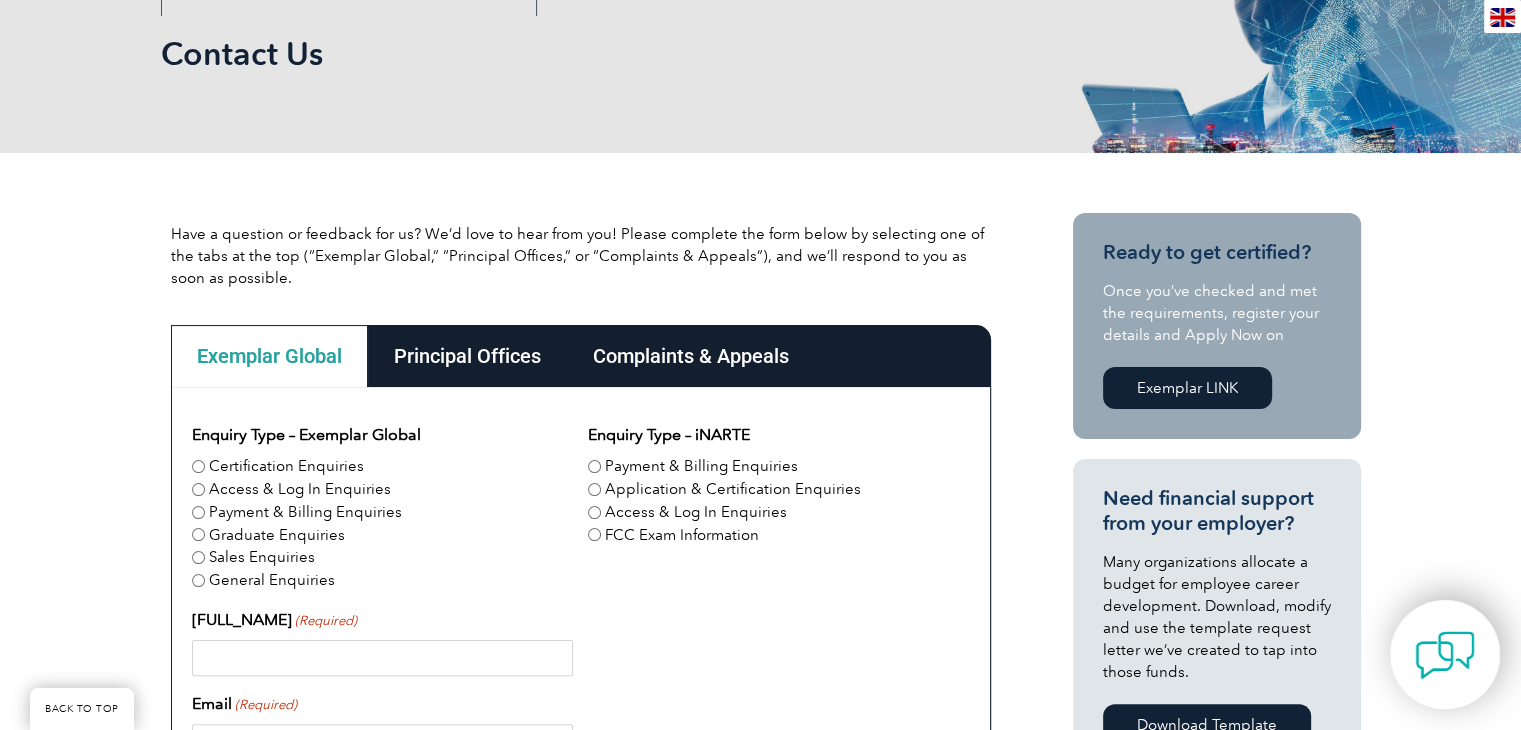 click at bounding box center [1445, 655] 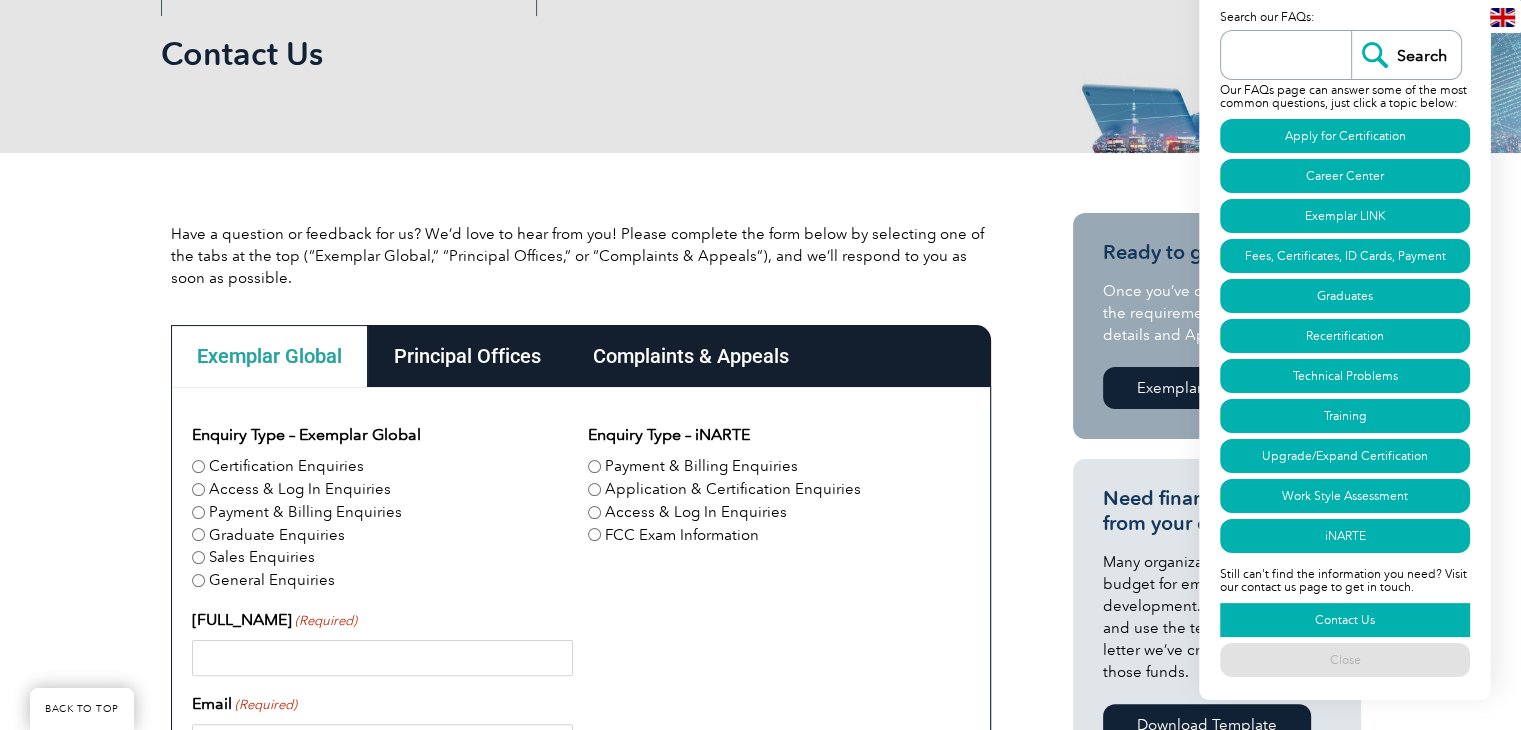click on "Contact Us" at bounding box center [1345, 620] 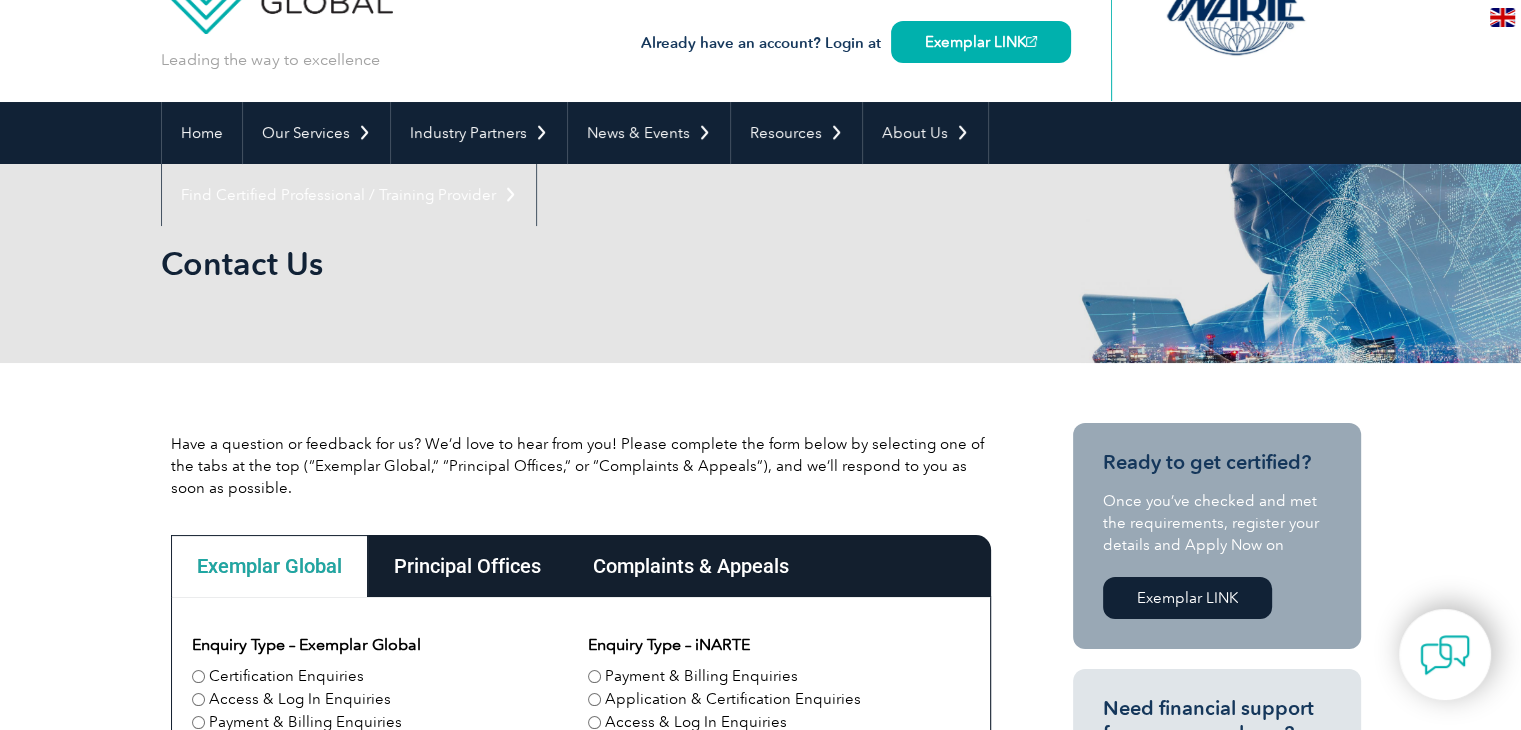 scroll, scrollTop: 88, scrollLeft: 0, axis: vertical 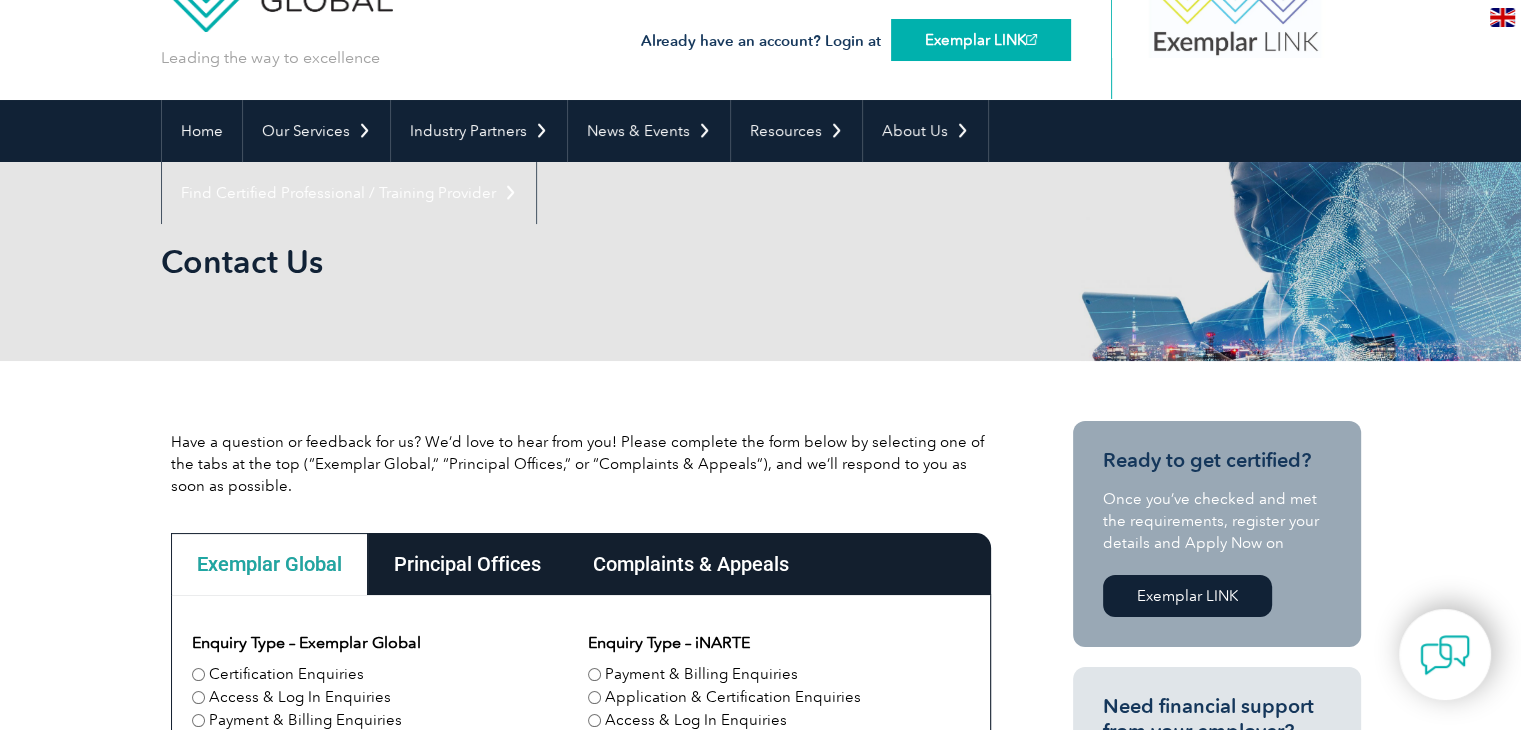 click at bounding box center (1031, 39) 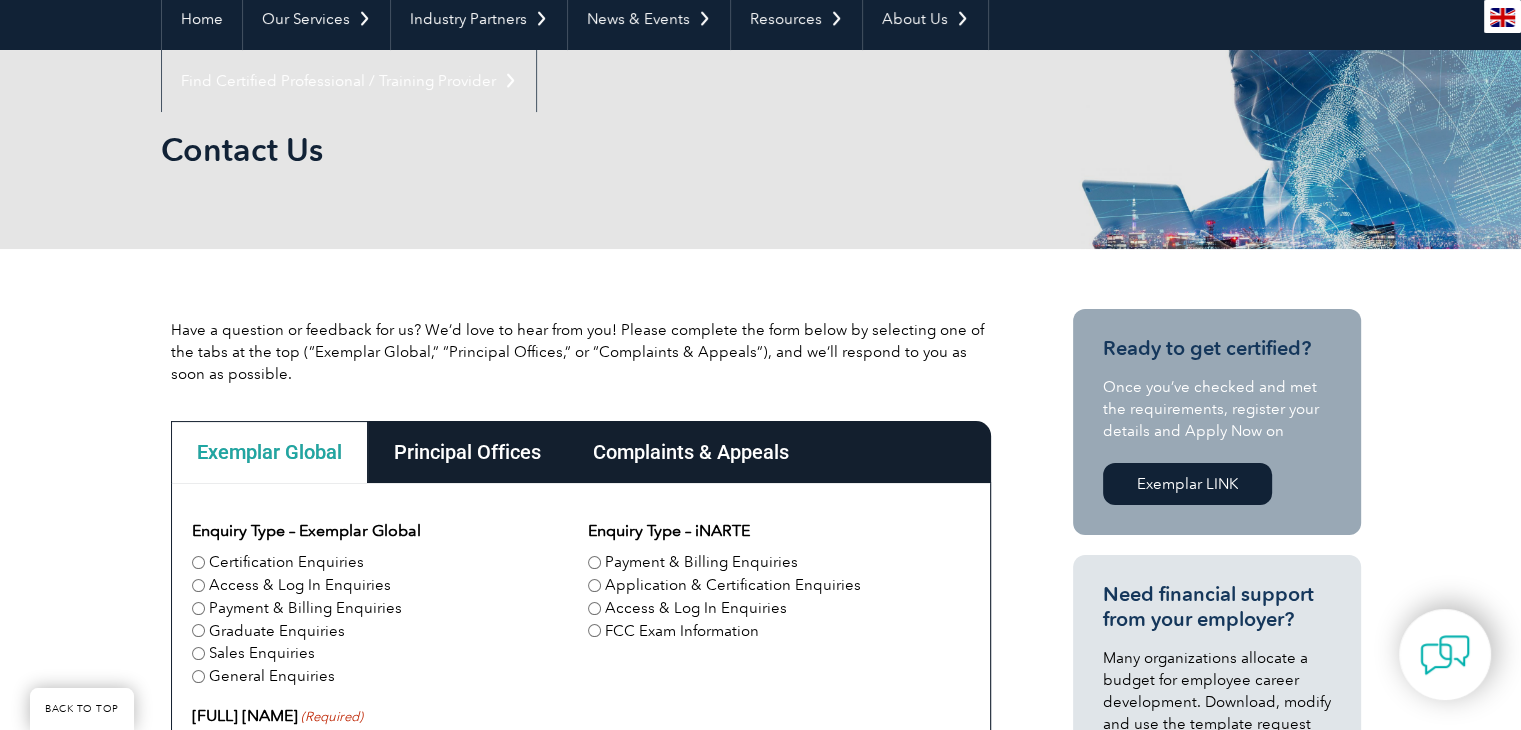 scroll, scrollTop: 188, scrollLeft: 0, axis: vertical 